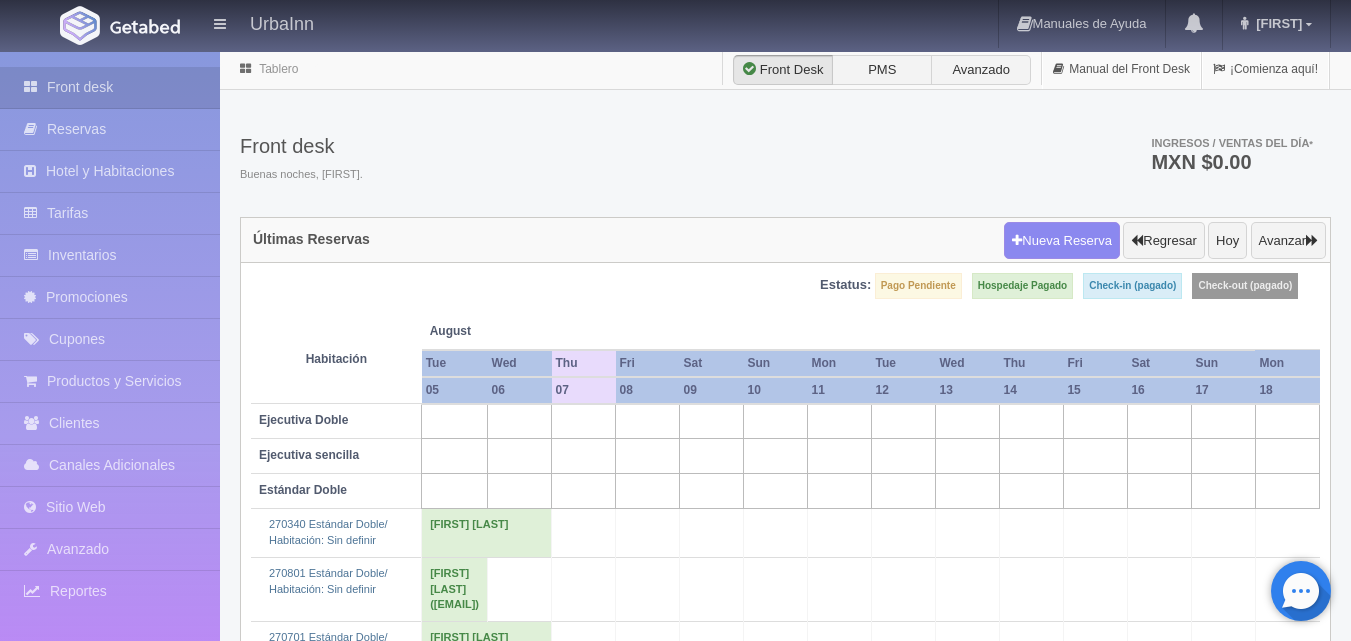 scroll, scrollTop: 0, scrollLeft: 0, axis: both 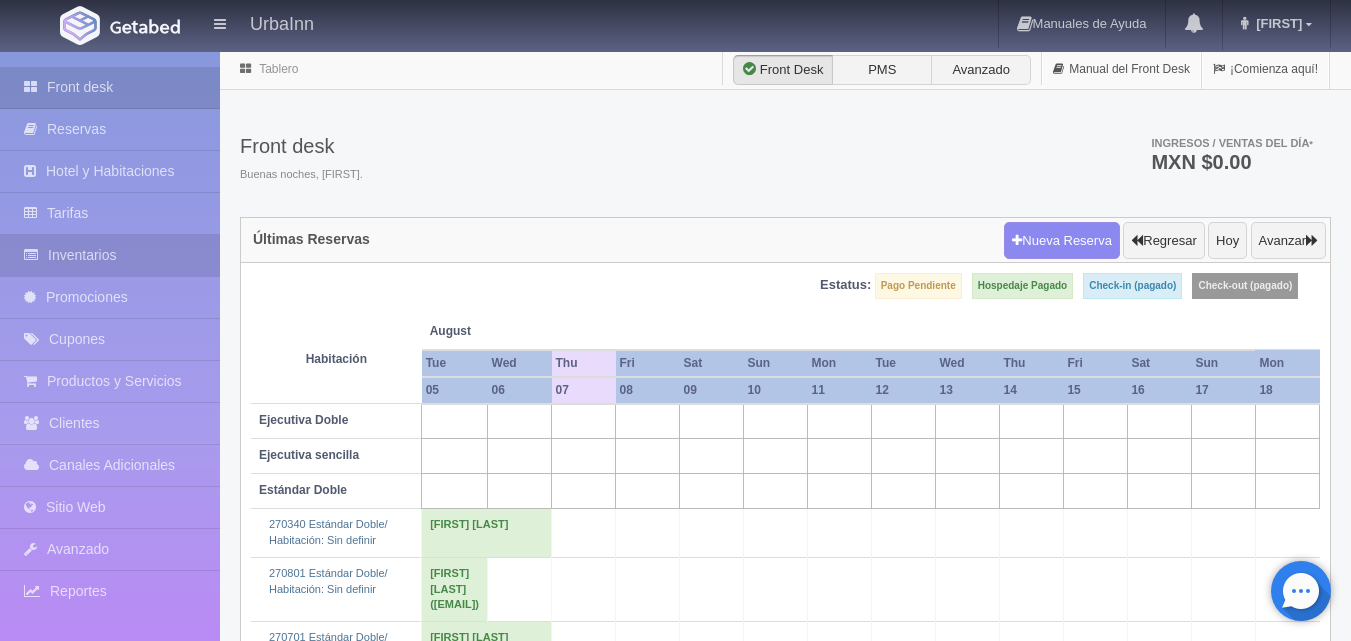 click on "Inventarios" at bounding box center (110, 255) 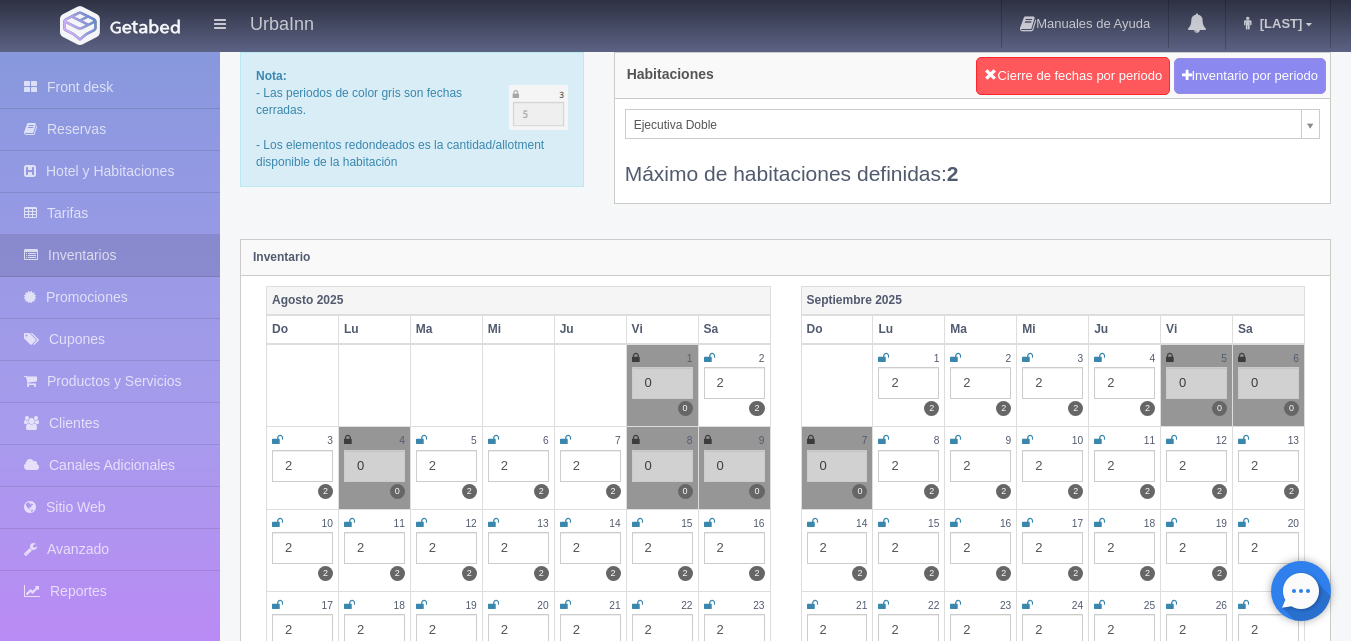 scroll, scrollTop: 133, scrollLeft: 0, axis: vertical 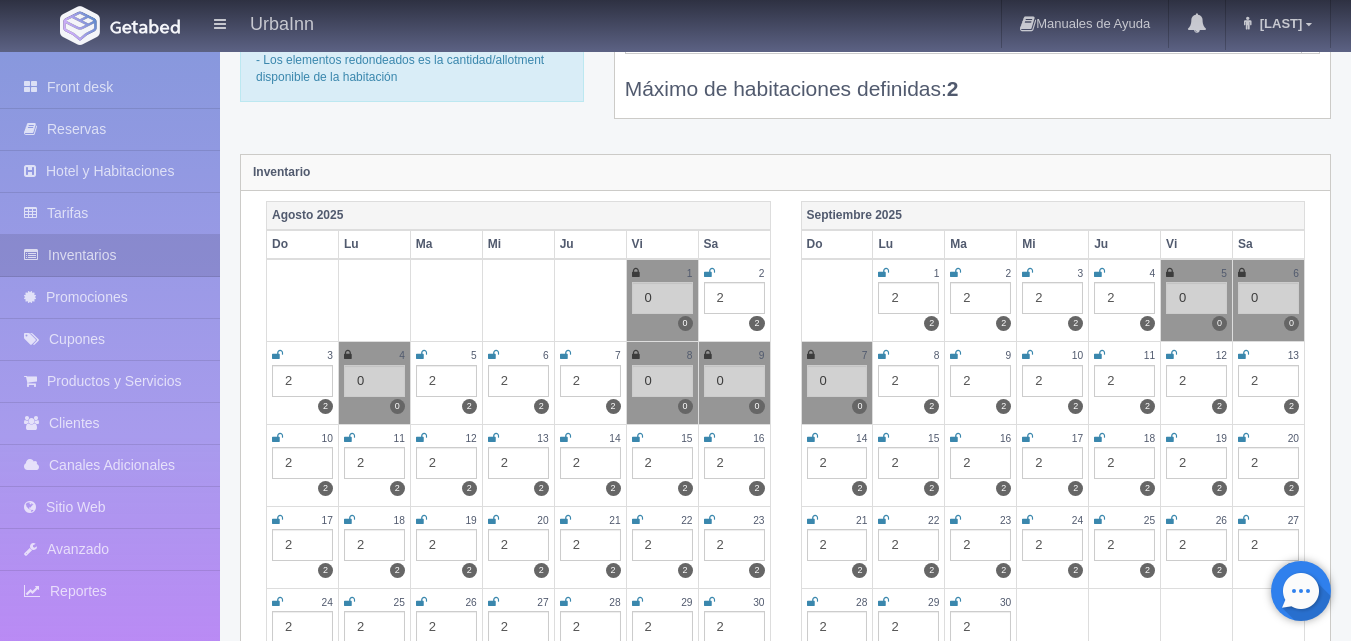 click at bounding box center (421, 355) 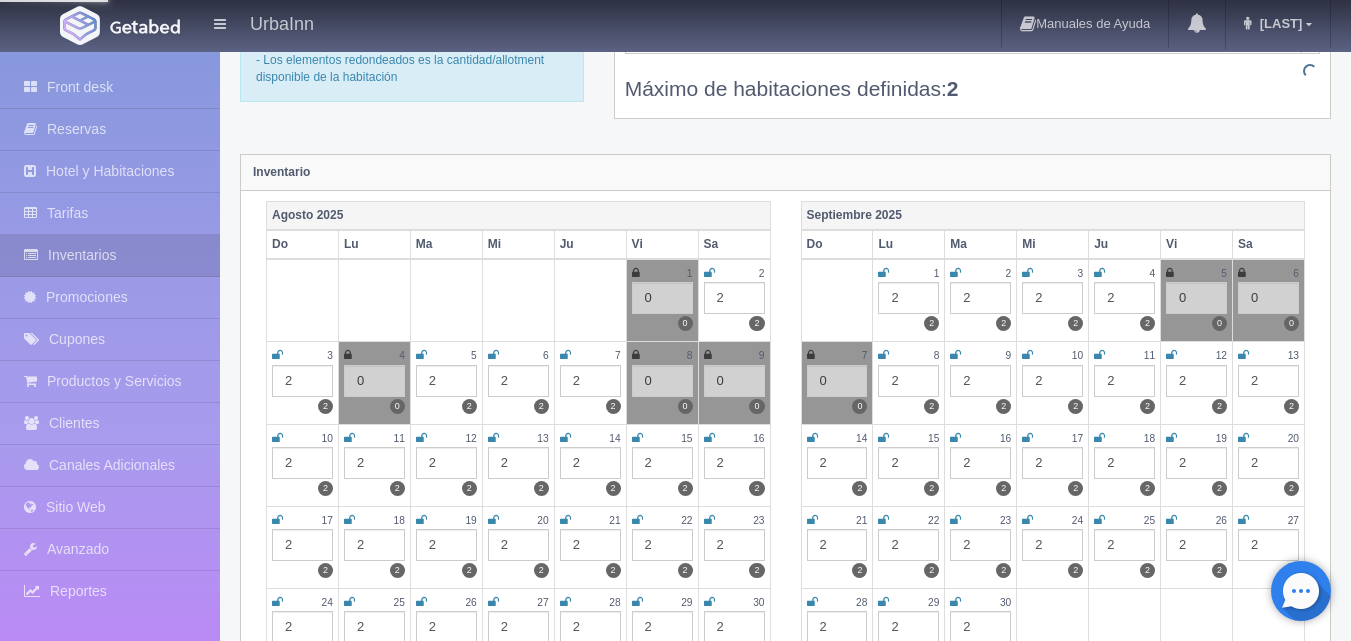 click at bounding box center [493, 355] 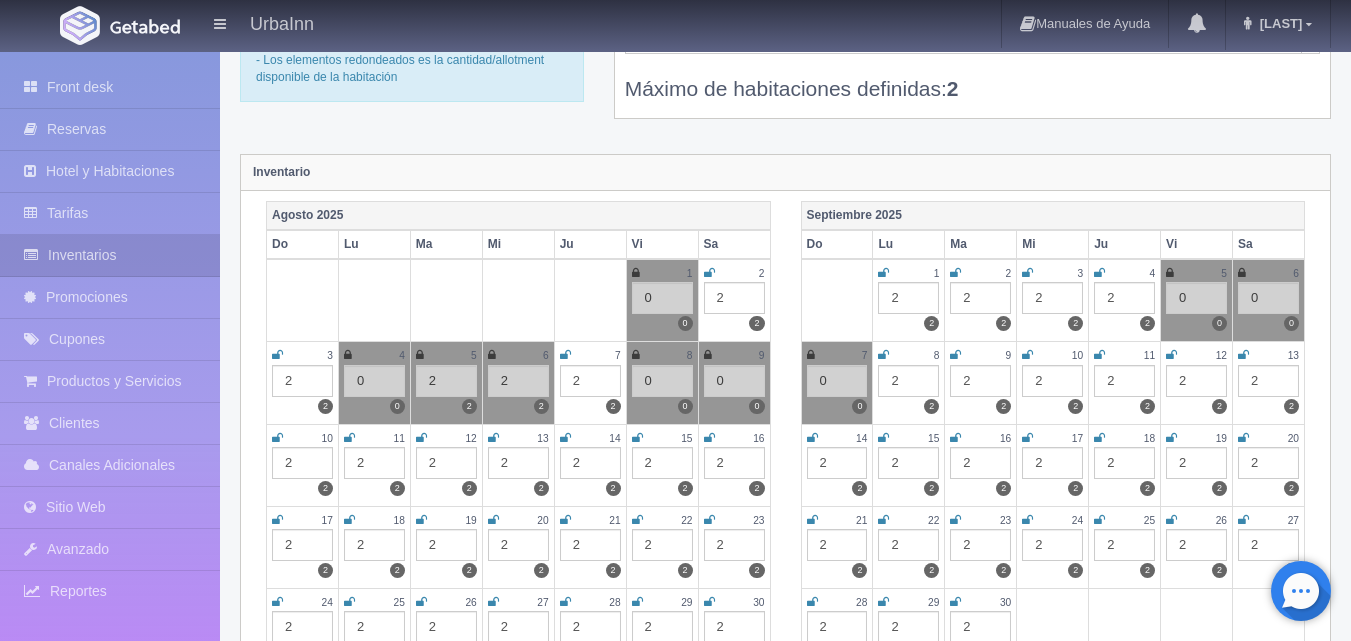 click on "2" at bounding box center (518, 381) 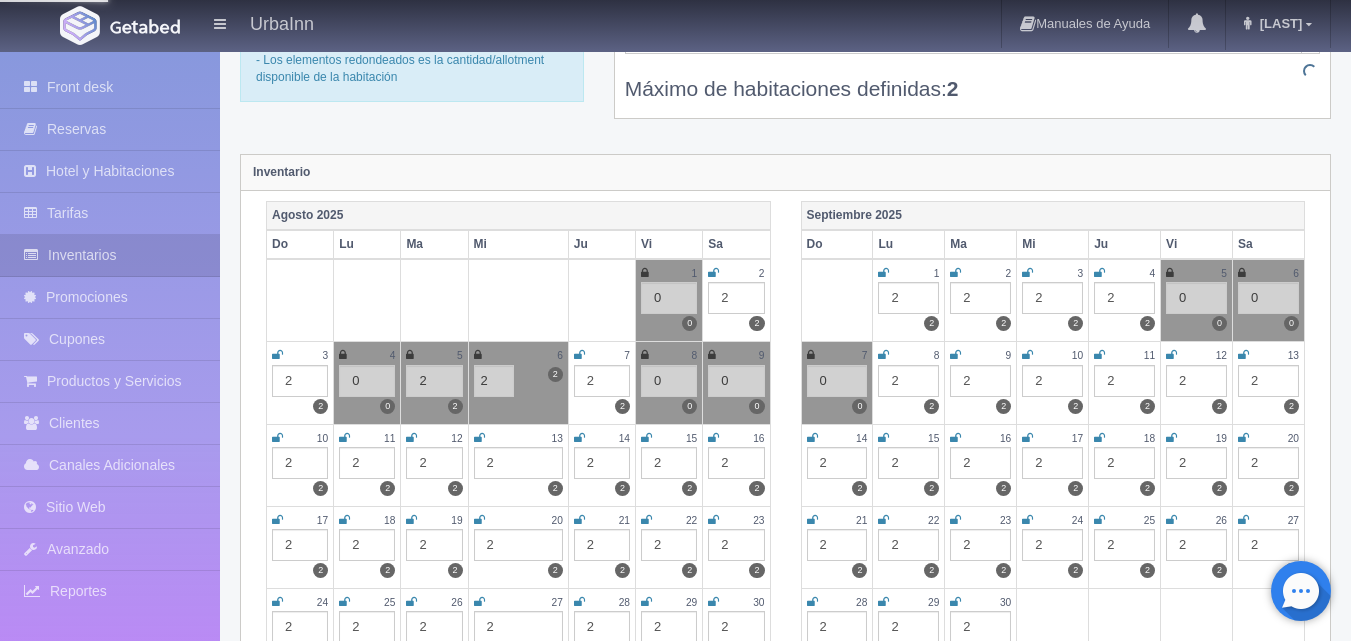 click on "6 2   2   2" at bounding box center (518, 383) 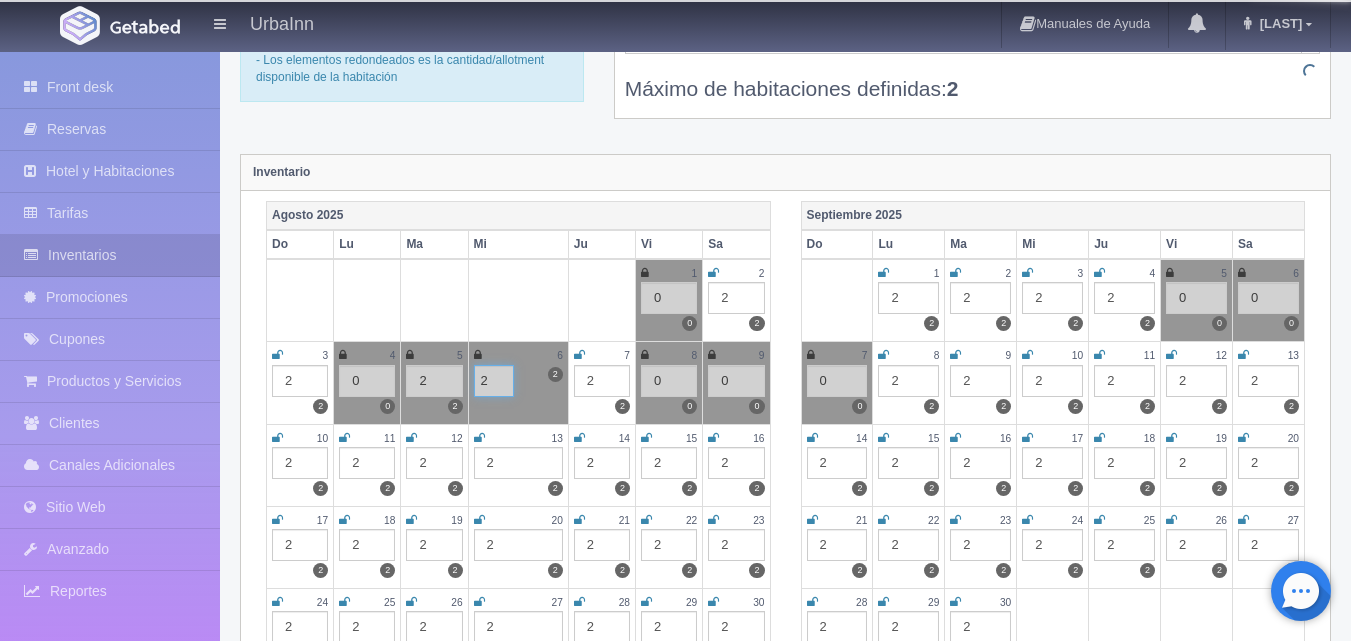 click on "2" at bounding box center (494, 381) 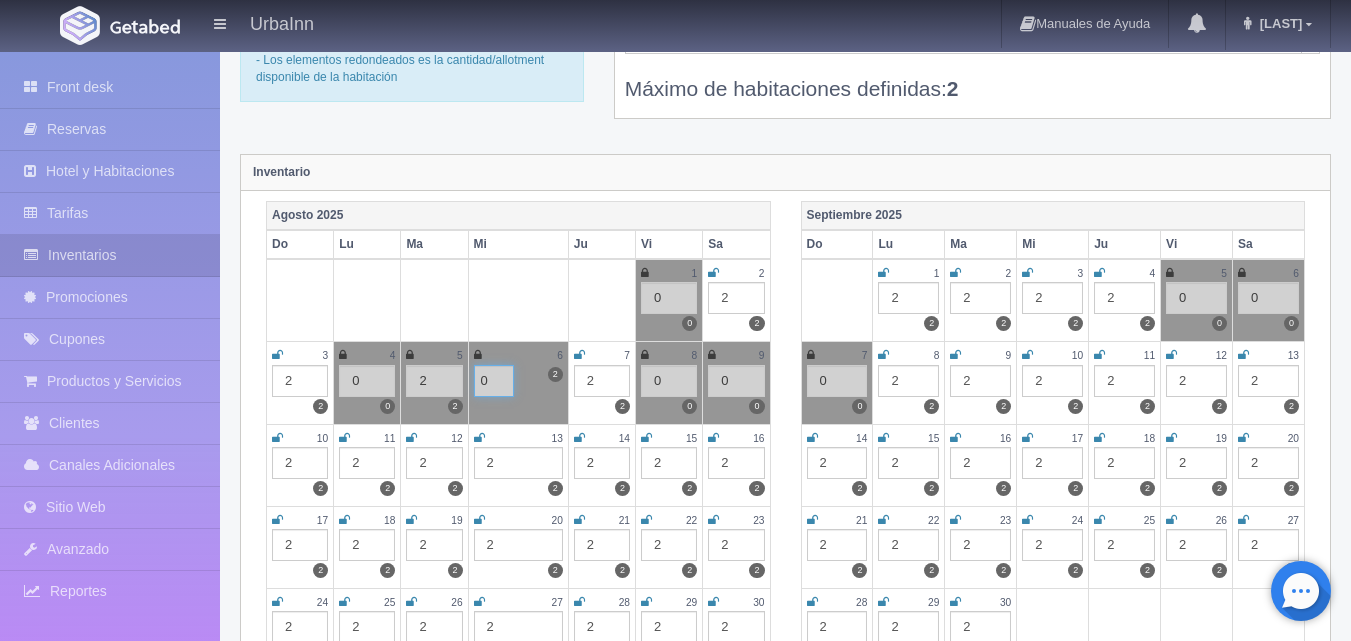 type on "0" 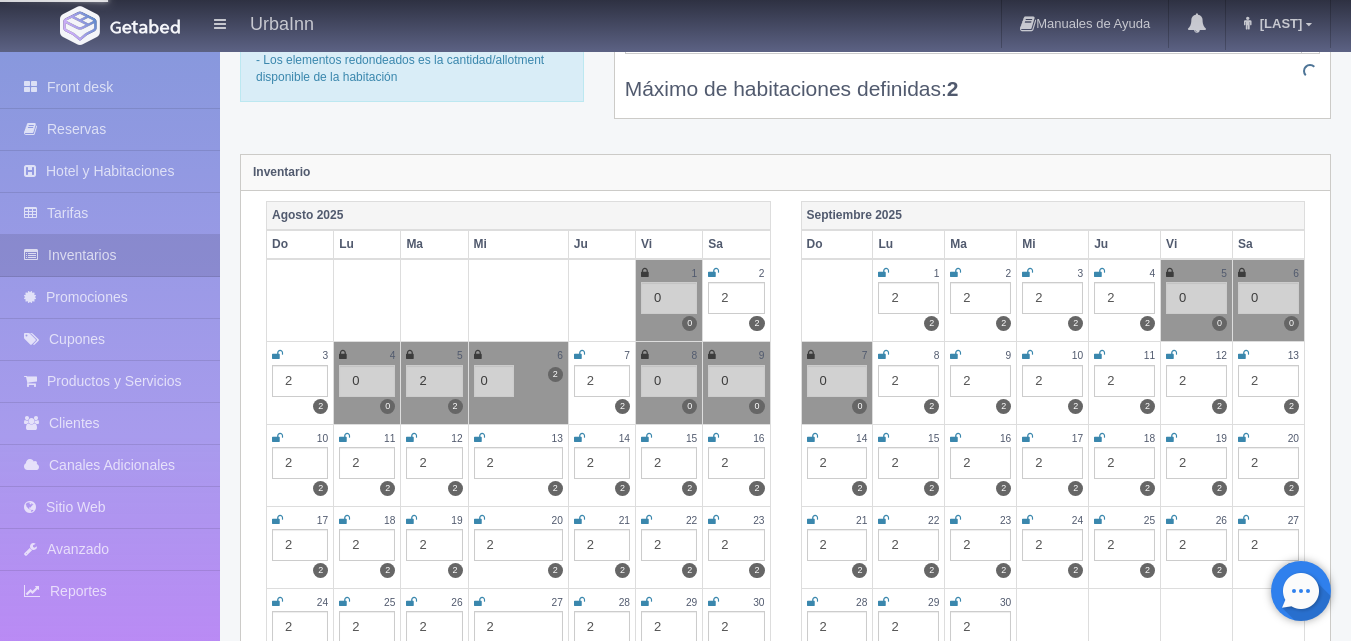 click on "Agosto 2025
Do Lu Ma Mi Ju Vi Sa
1 0   0       2 2   2
3 2   2       4 0   0       5 2   2       6 2   2   0     7 2   2       8 0   0       9 0   0
10 2   2       11 2   2       12 2   2       13 2   2       14 2   2       15 2   2       16 2   2
17 2   2       18 2   2       19 2   2       20 2   2       21 2   2       22 2   2       23 2   2
24 2   2       25 2   2       26 2   2       27 2   2       28 2   2       29 2   2       30 2   2
31 2   2" at bounding box center (518, 480) 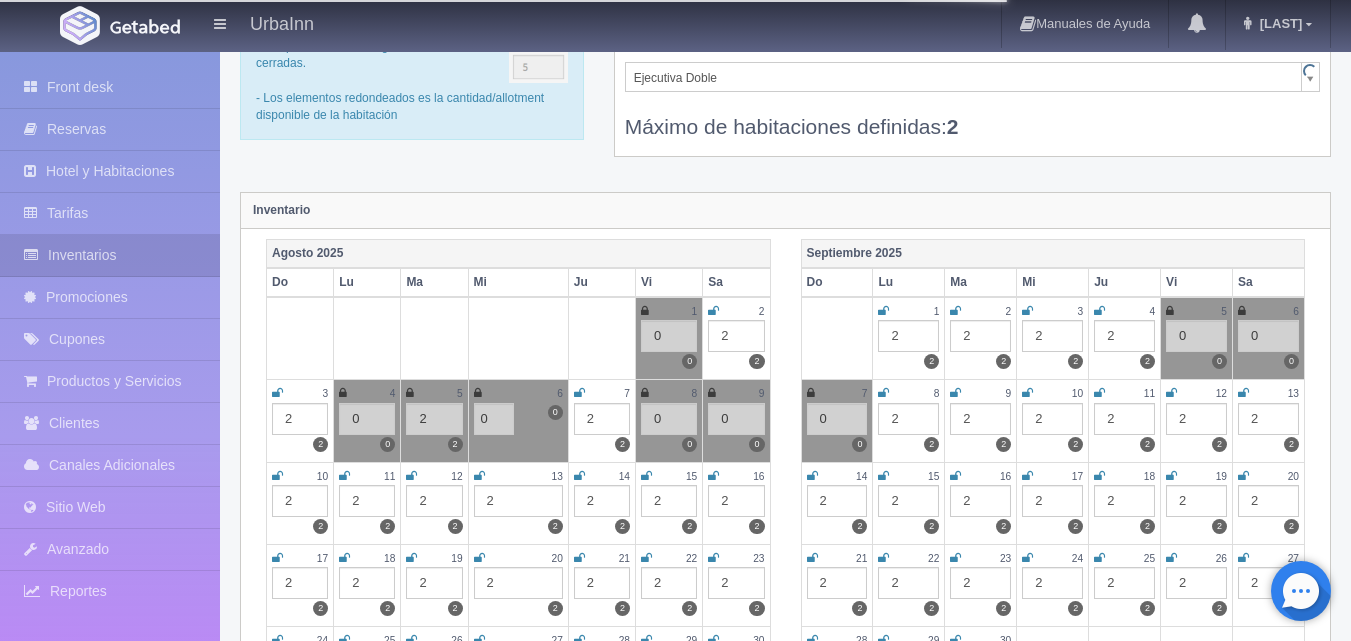 scroll, scrollTop: 0, scrollLeft: 0, axis: both 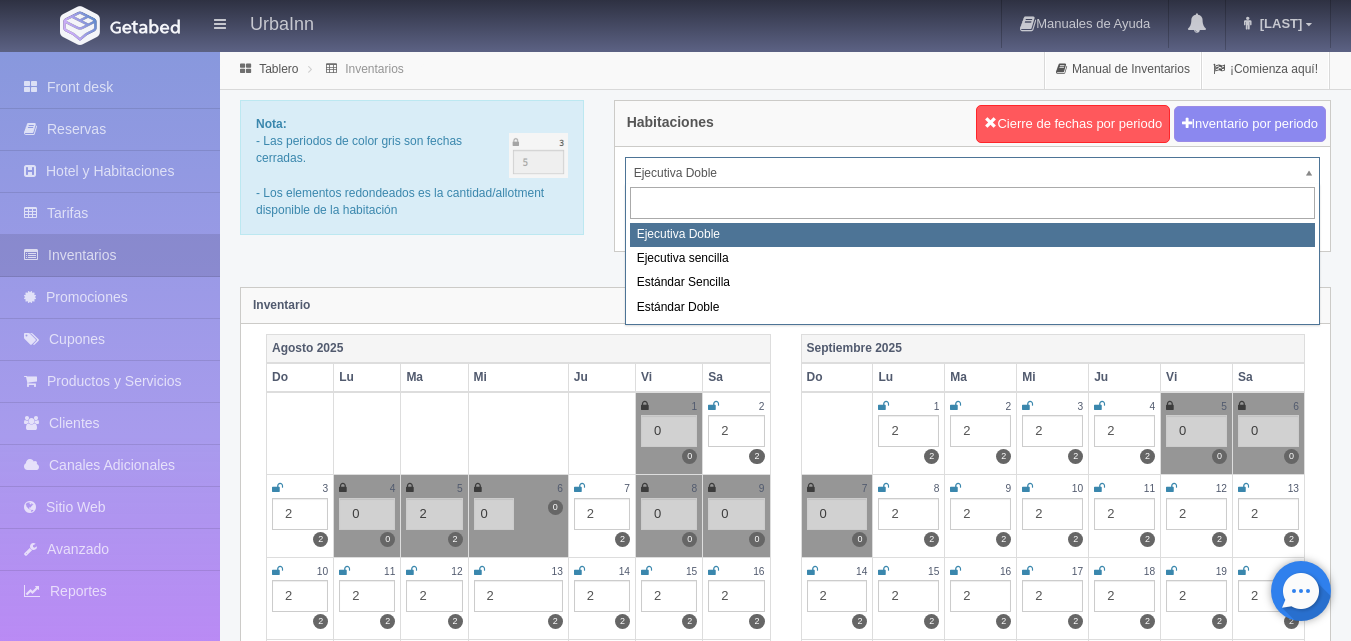 click on "UrbaInn
Manuales de Ayuda
Actualizaciones recientes
Rosvelt
Mi Perfil
Salir / Log Out
Procesando...
Front desk
Reservas
Hotel y Habitaciones
Tarifas
Inventarios
Promociones
Cupones
Productos y Servicios
Clientes
Canales Adicionales
Facebook Fan Page" at bounding box center (675, 1777) 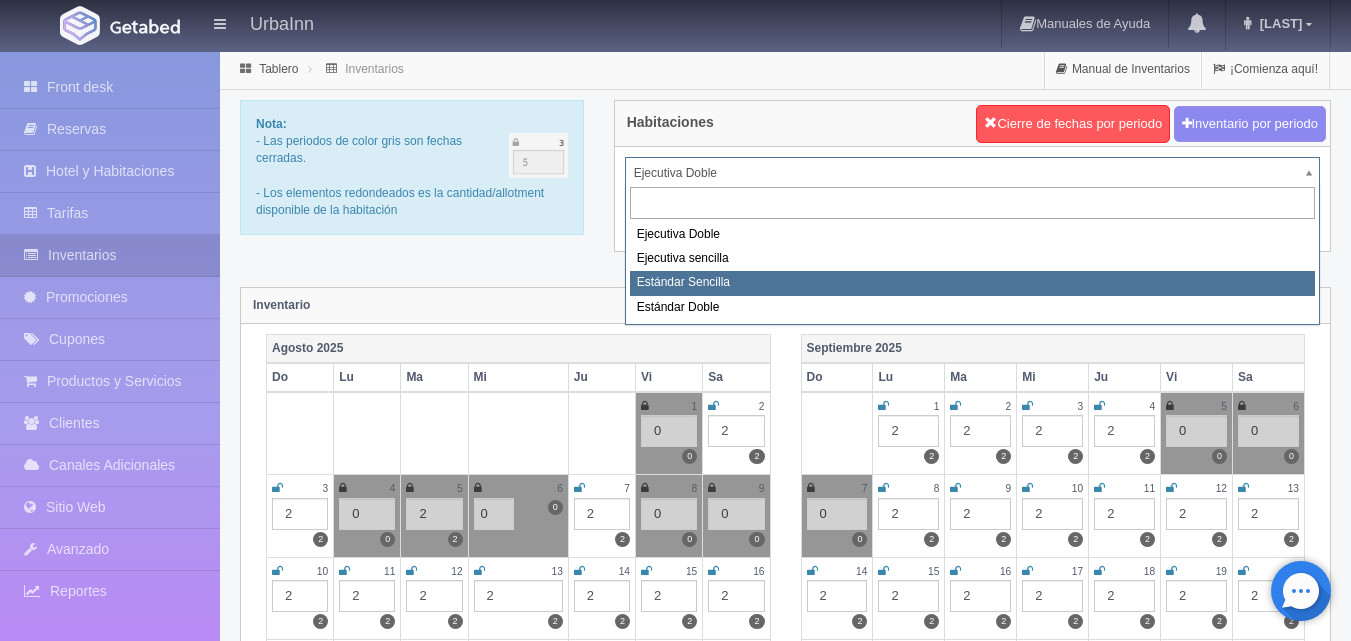 select on "1739" 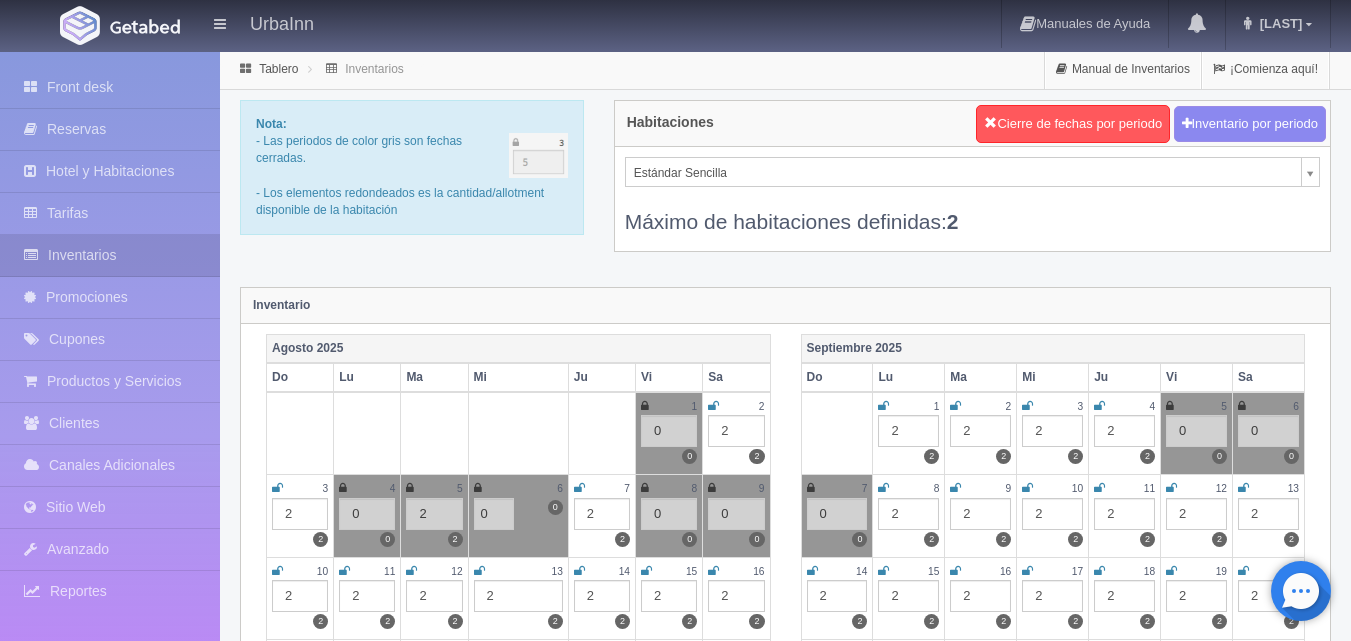 scroll, scrollTop: 33, scrollLeft: 0, axis: vertical 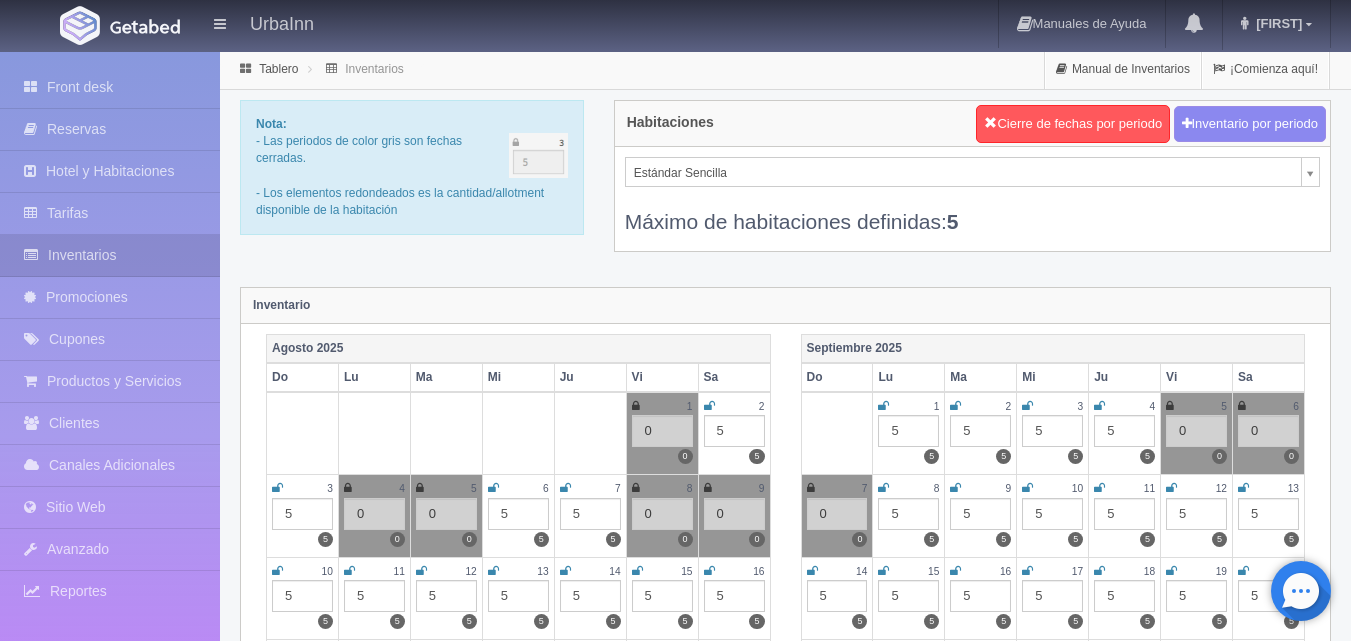 click at bounding box center [493, 488] 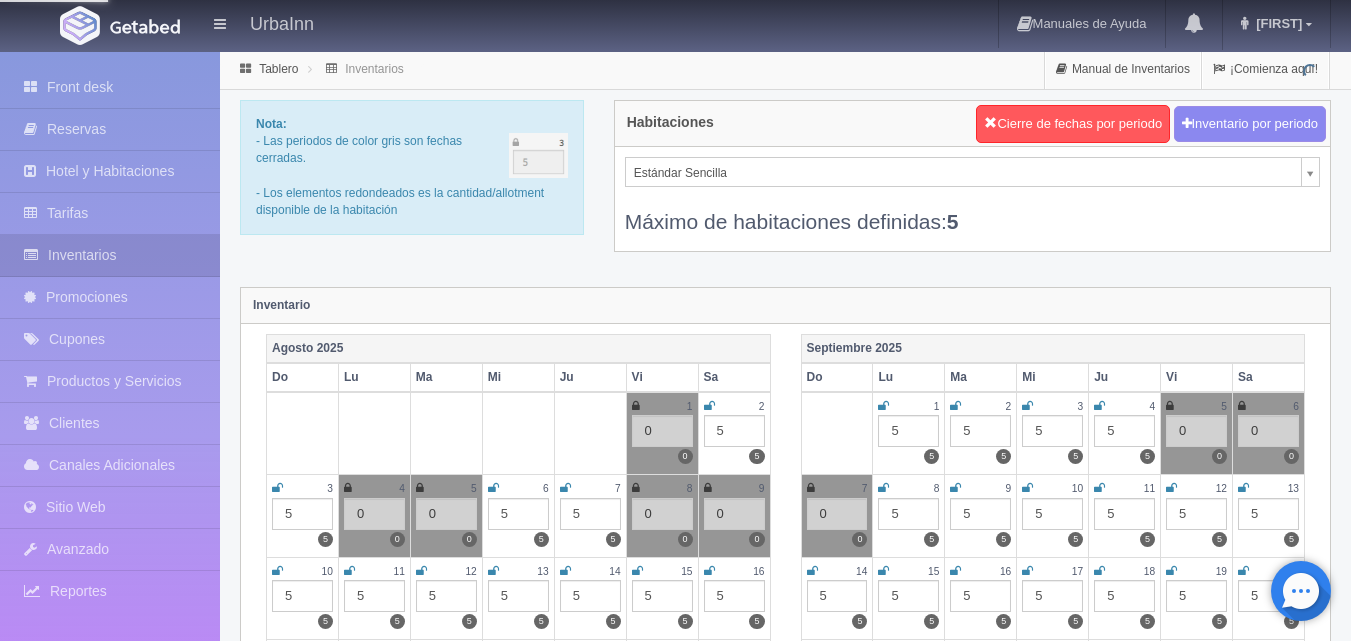 click on "5" at bounding box center (518, 514) 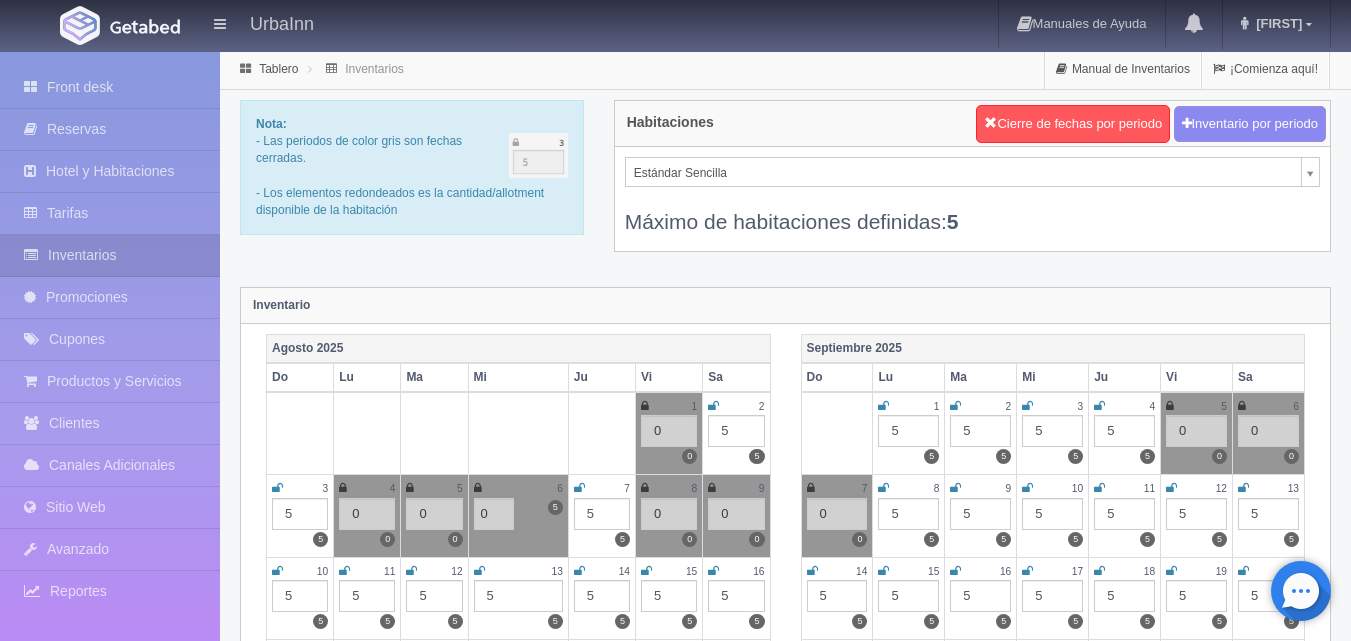 type on "0" 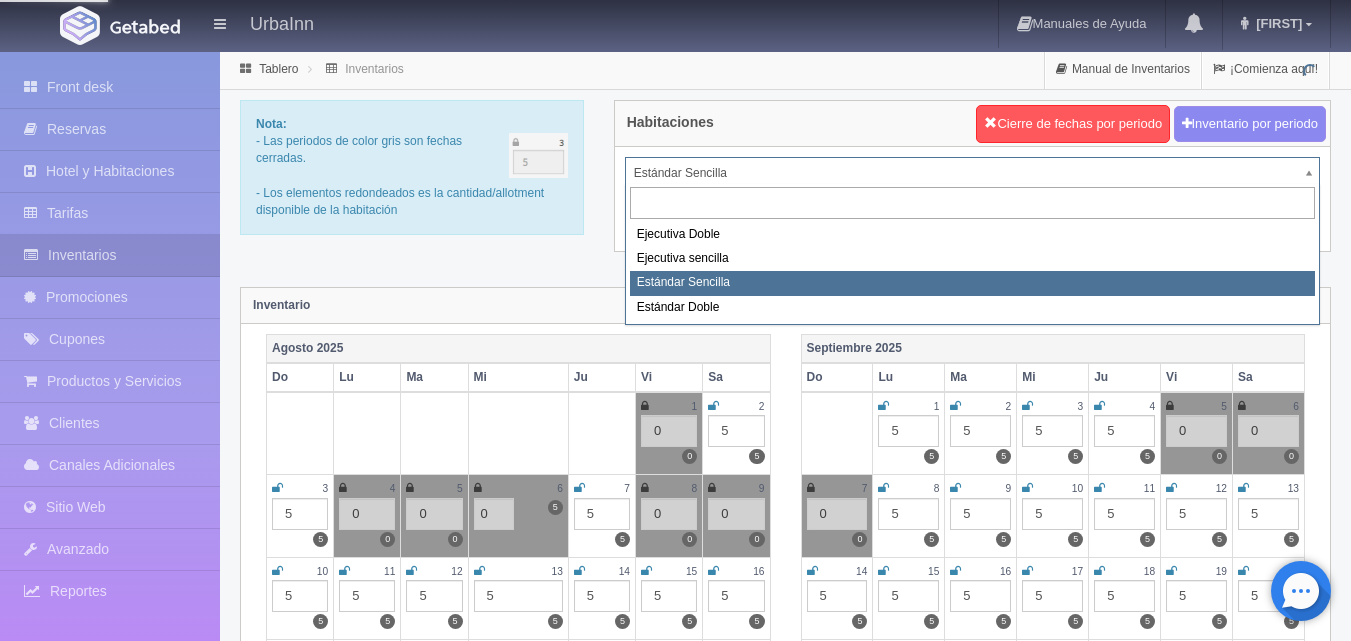 drag, startPoint x: 1314, startPoint y: 168, endPoint x: 1293, endPoint y: 176, distance: 22.472204 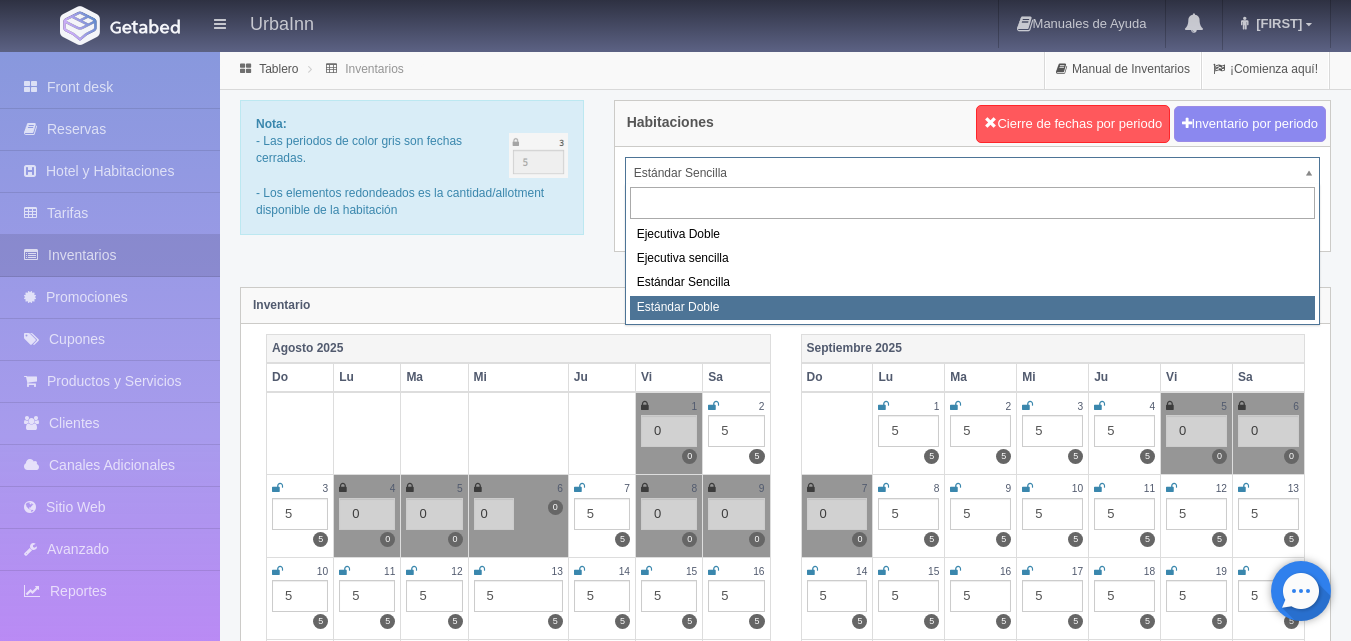 select on "1740" 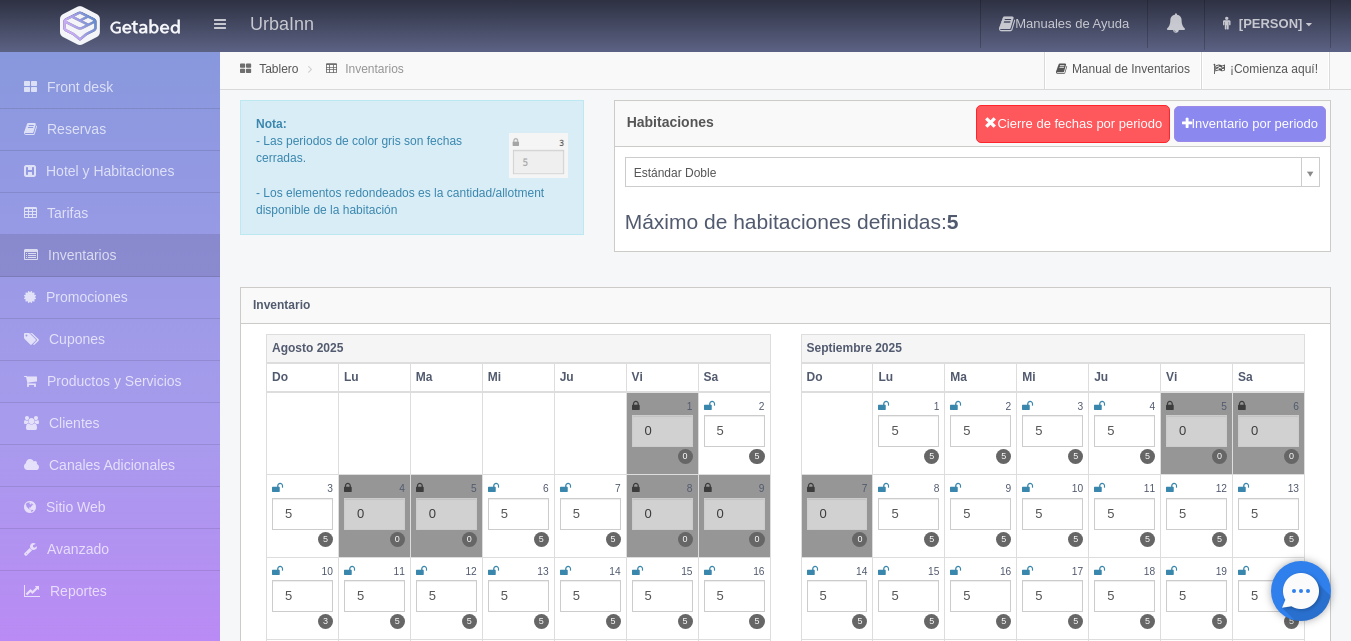 scroll, scrollTop: 0, scrollLeft: 0, axis: both 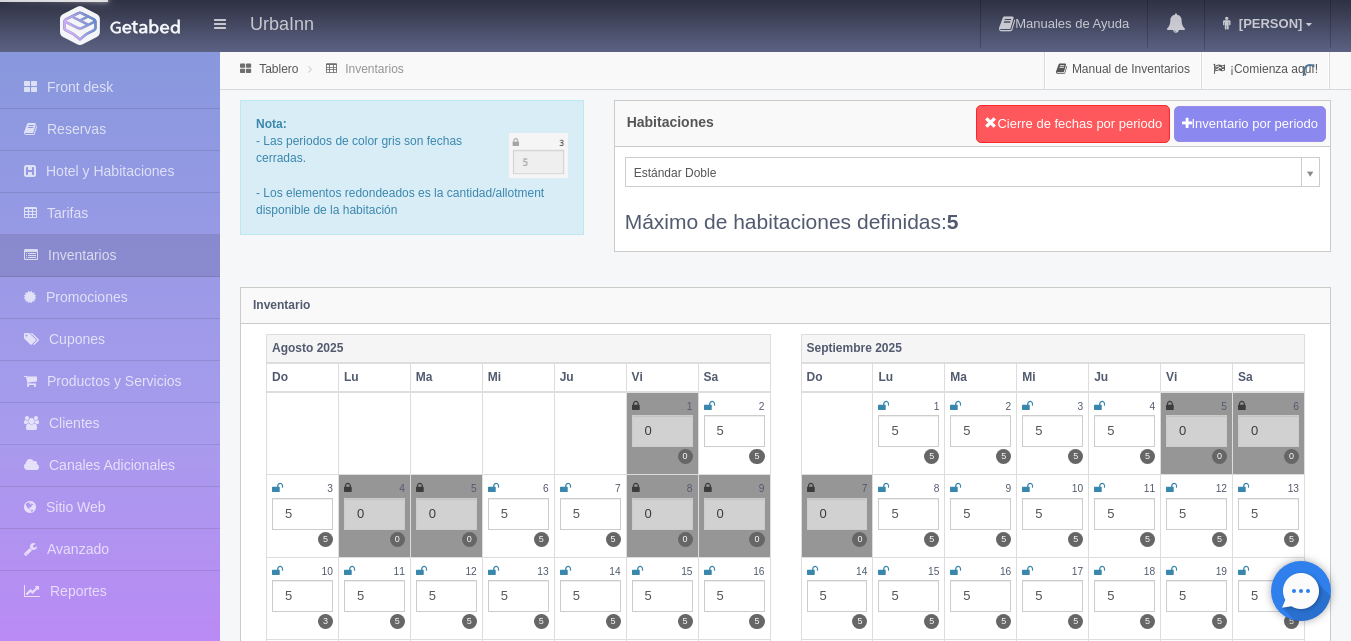 click on "5" at bounding box center (518, 514) 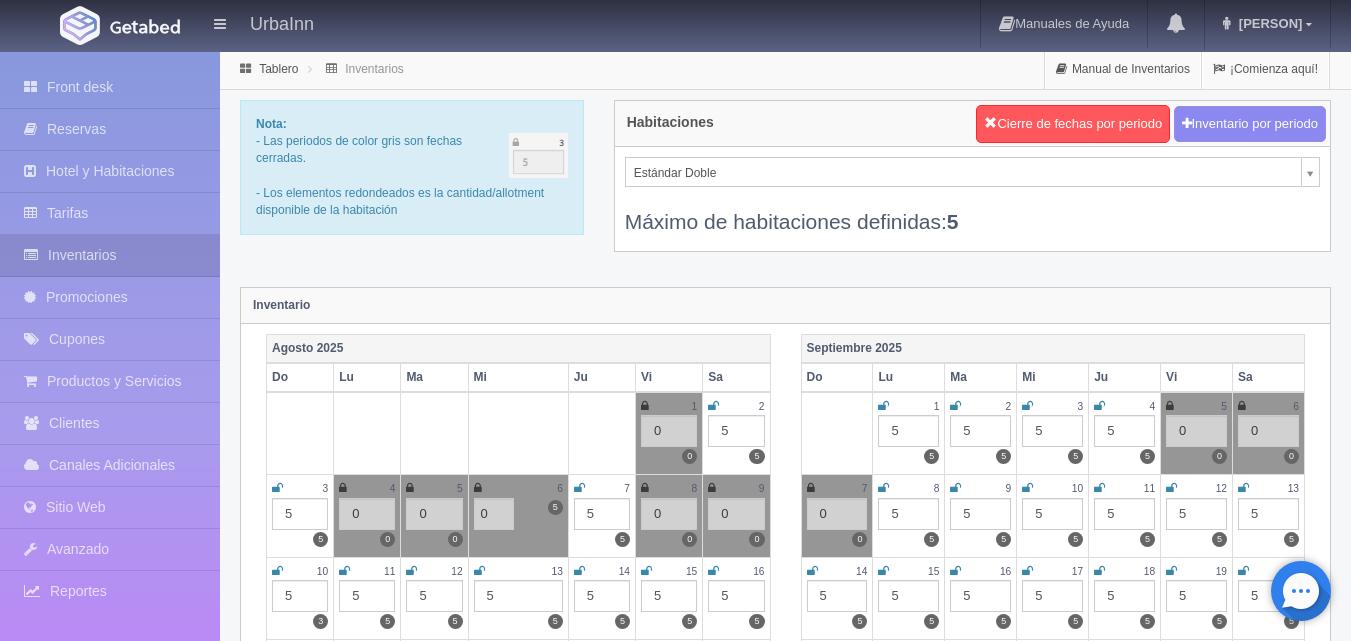 type on "0" 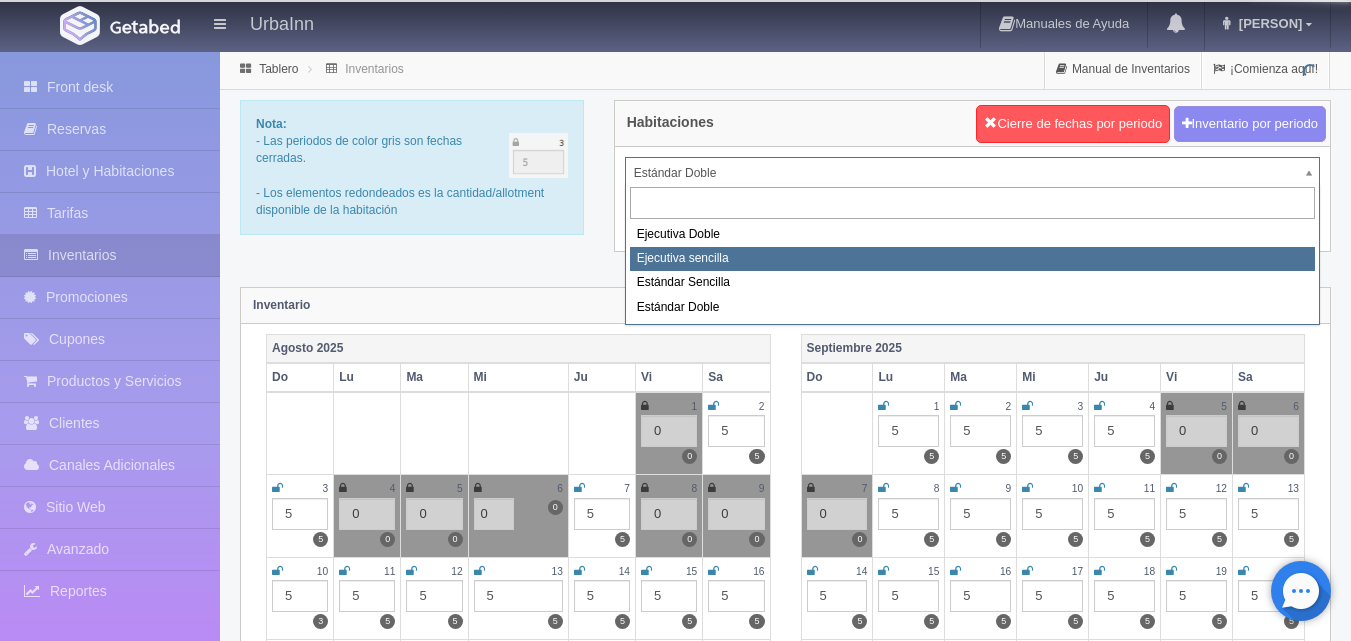 select on "1738" 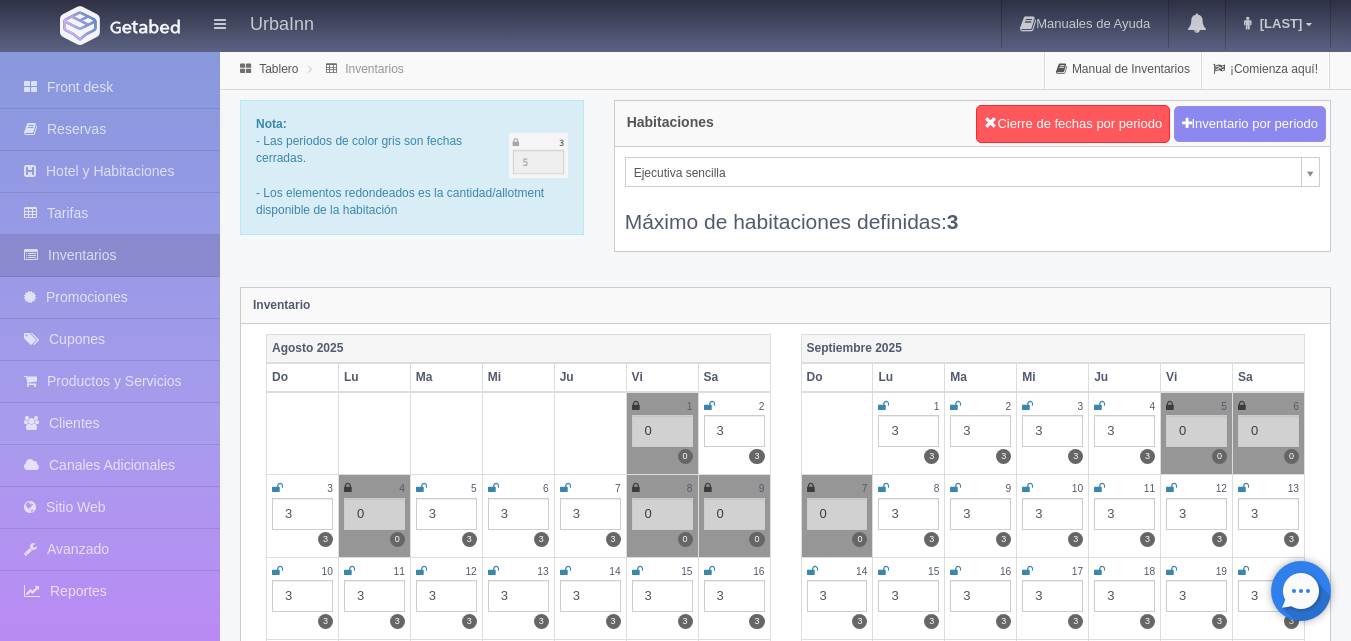 scroll, scrollTop: 0, scrollLeft: 0, axis: both 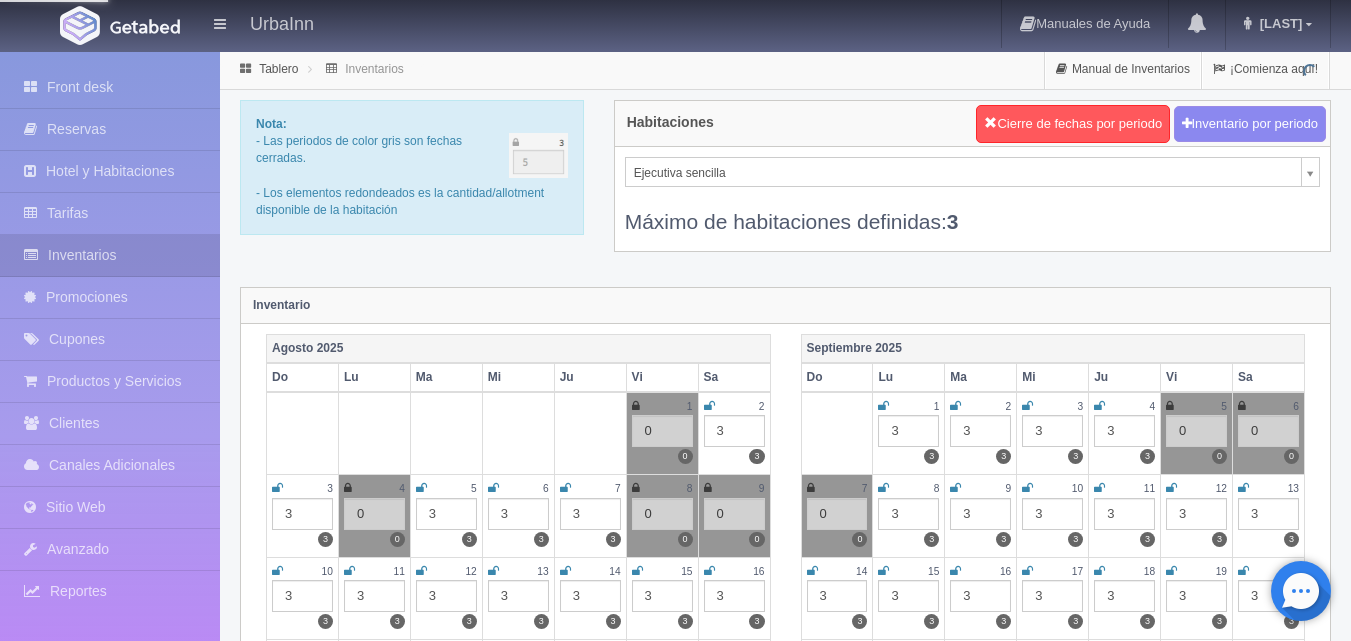 click on "3" at bounding box center (518, 514) 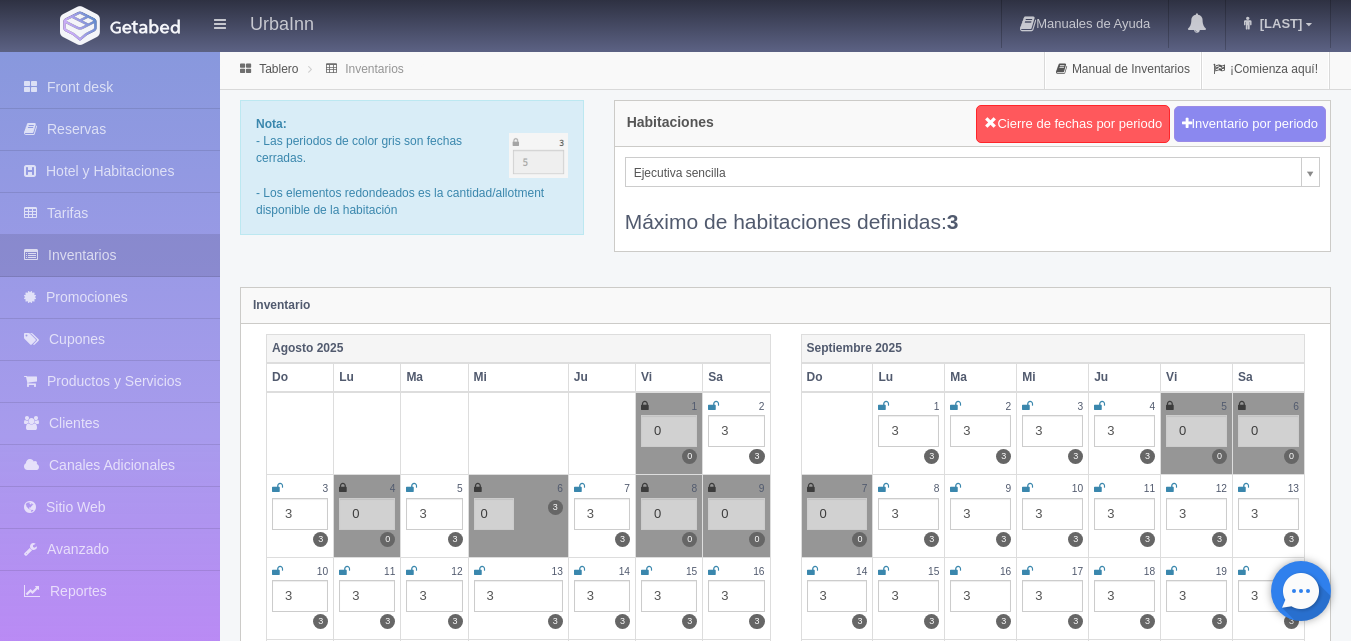 type on "0" 